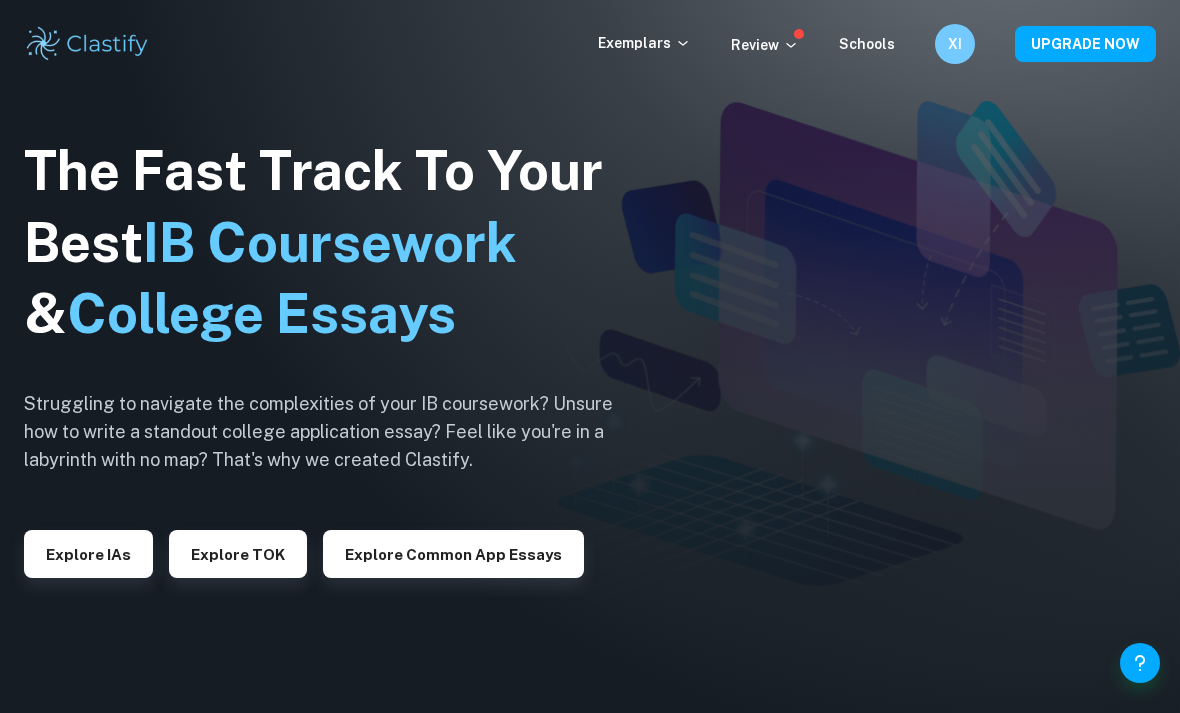 scroll, scrollTop: 0, scrollLeft: 0, axis: both 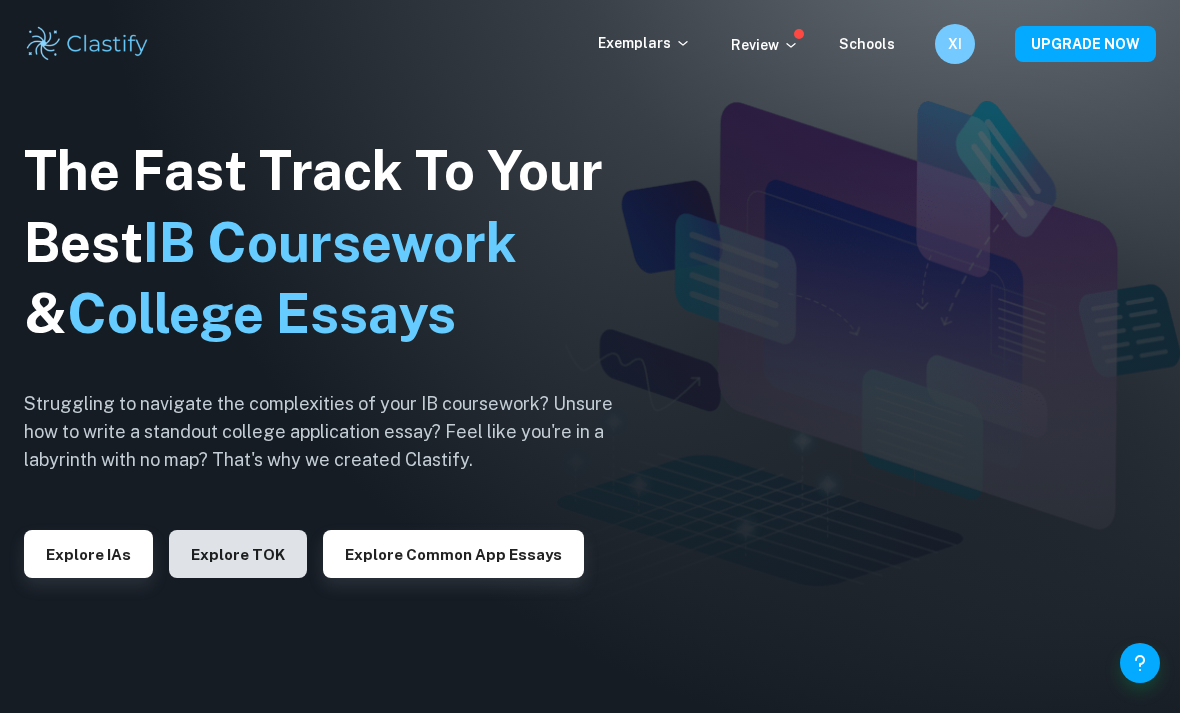 click on "Explore TOK" at bounding box center (238, 554) 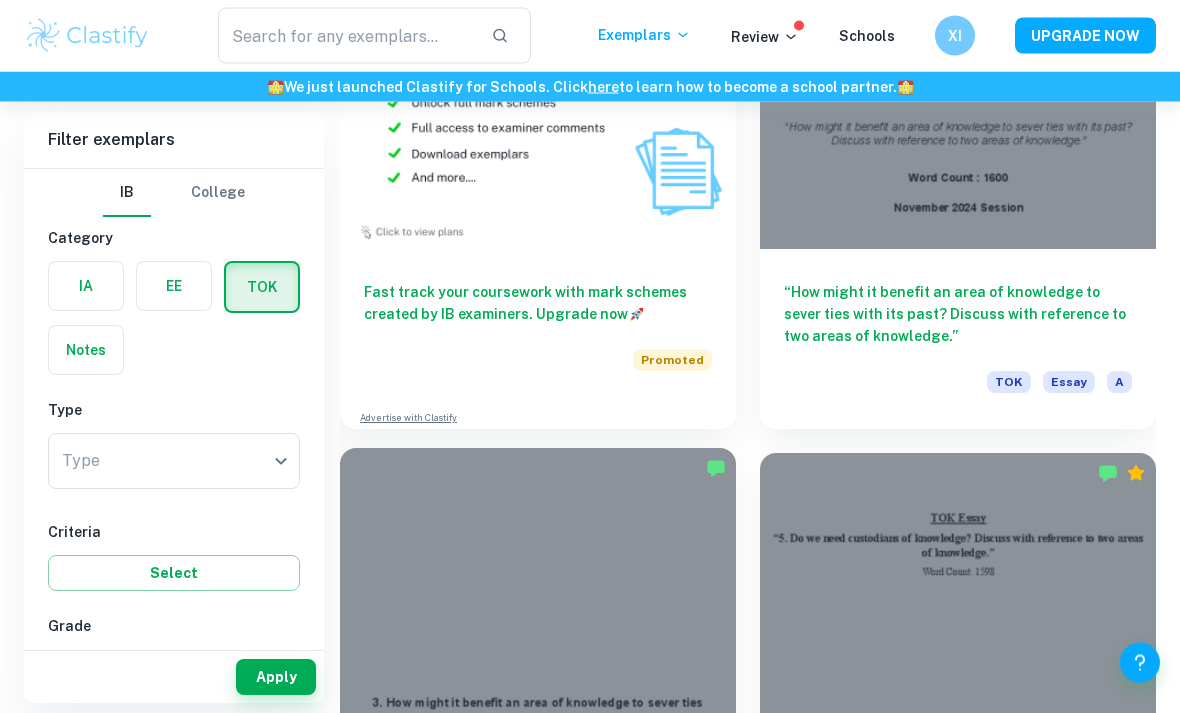 scroll, scrollTop: 2127, scrollLeft: 0, axis: vertical 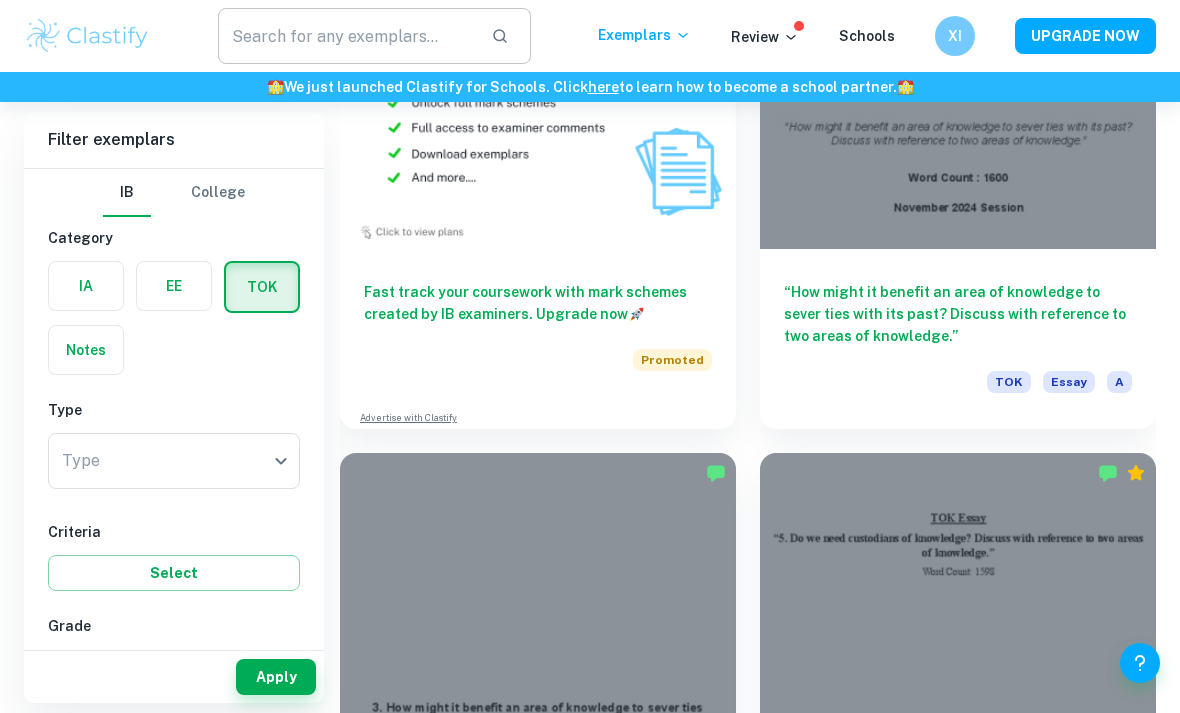 click at bounding box center [346, 36] 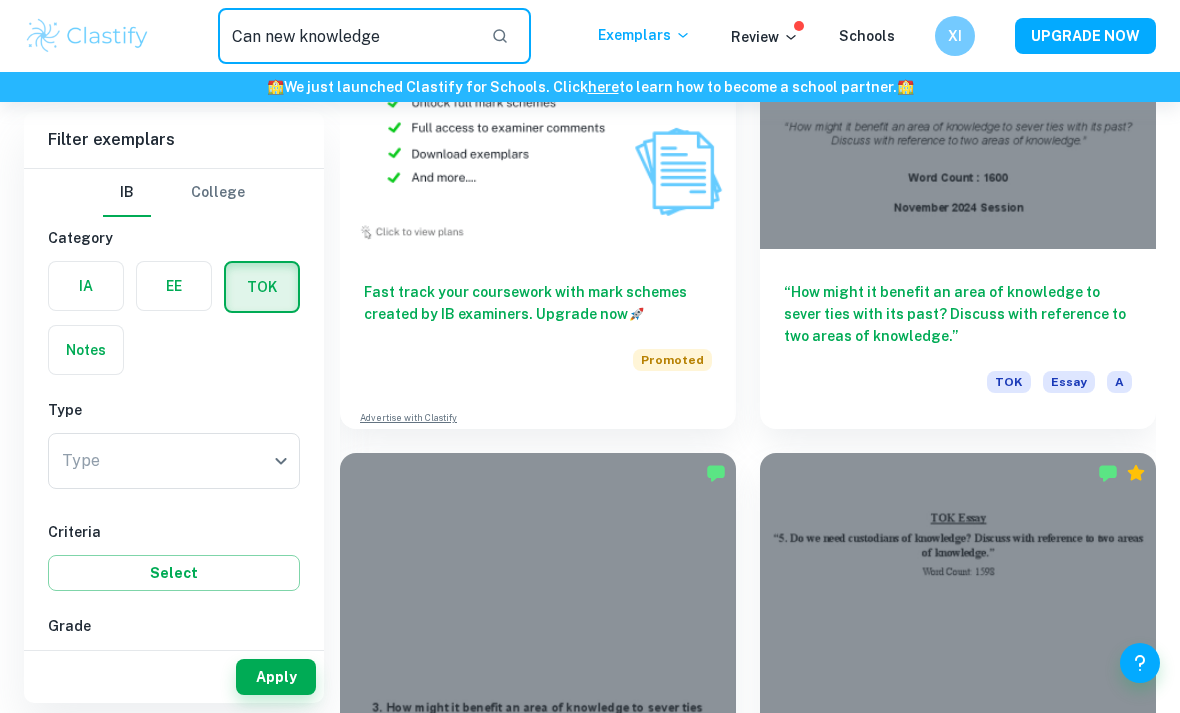 type on "Can new knowledge" 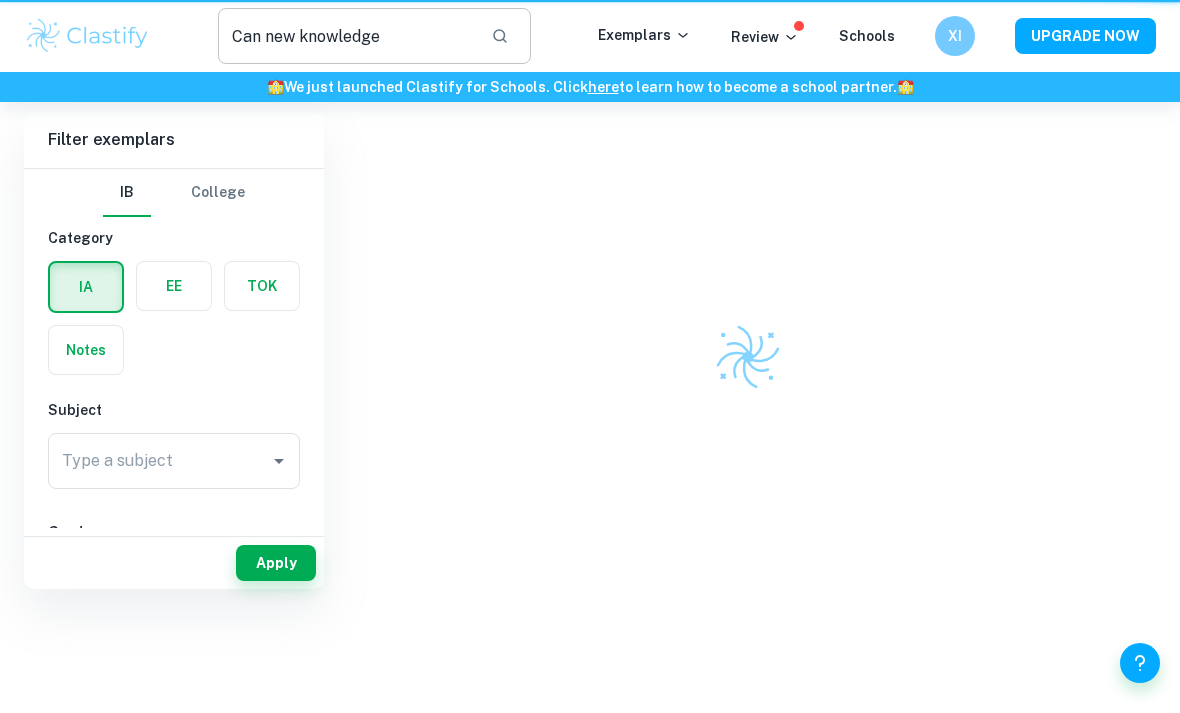 scroll, scrollTop: 0, scrollLeft: 0, axis: both 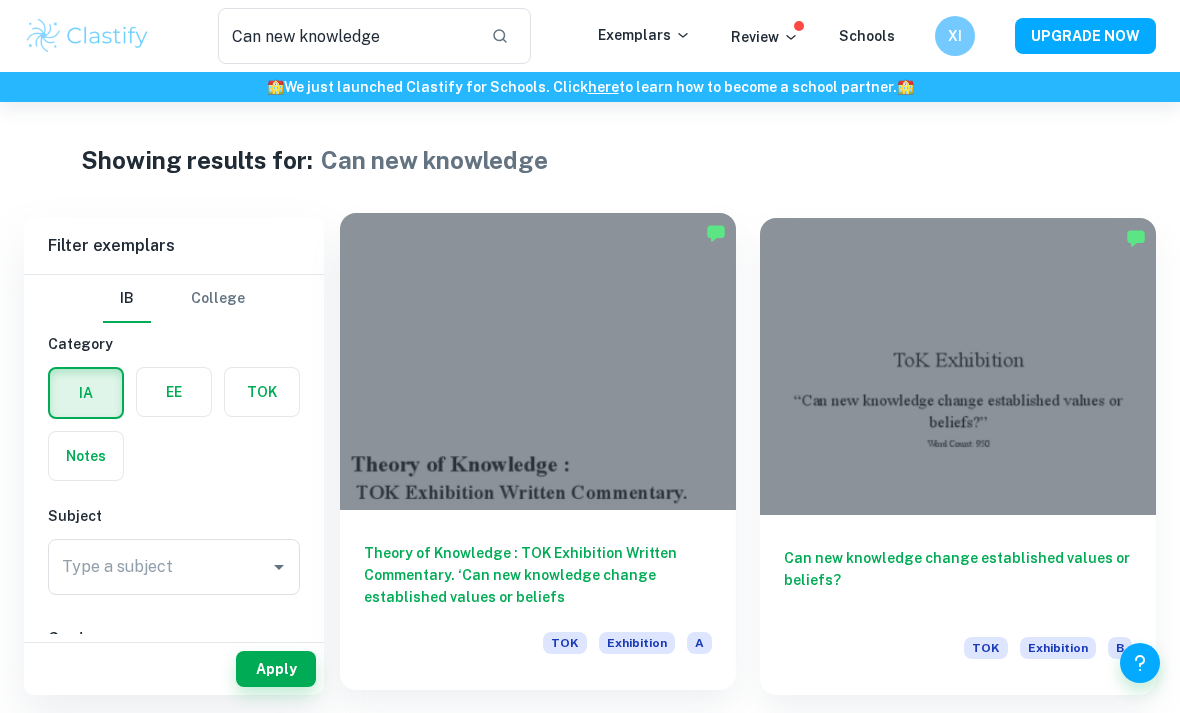click on "Theory of Knowledge :  TOK Exhibition Written Commentary. ‘Can new knowledge change established values or beliefs" at bounding box center [538, 575] 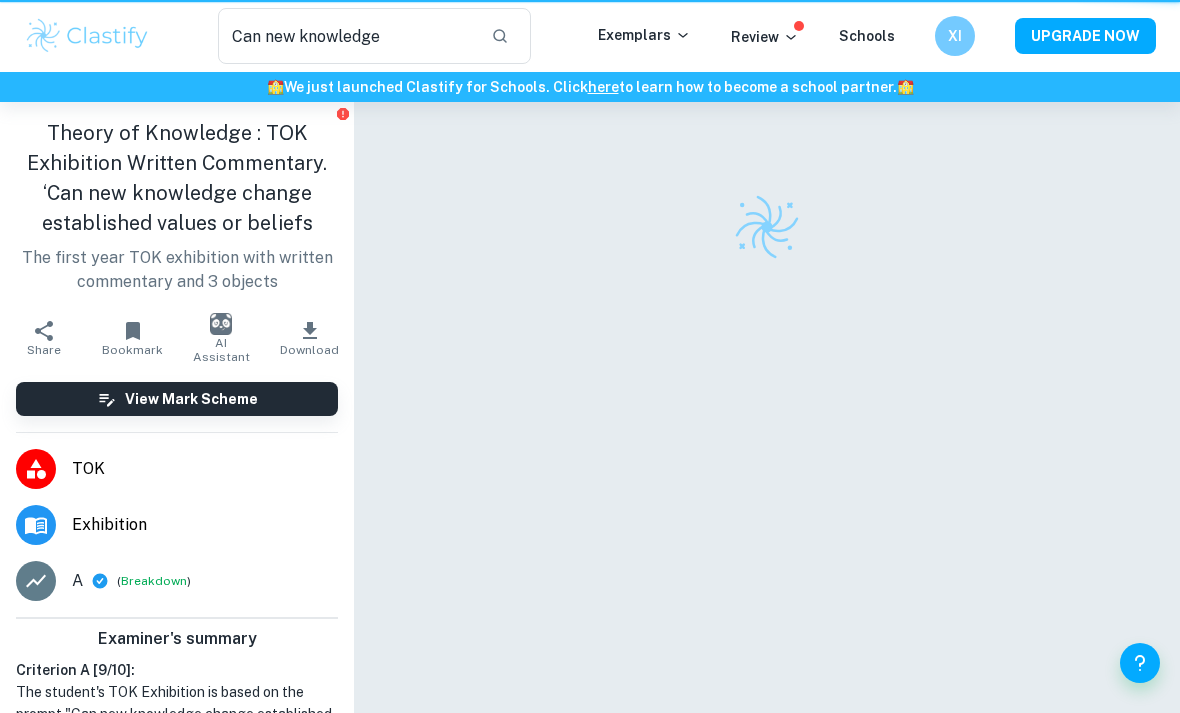 type 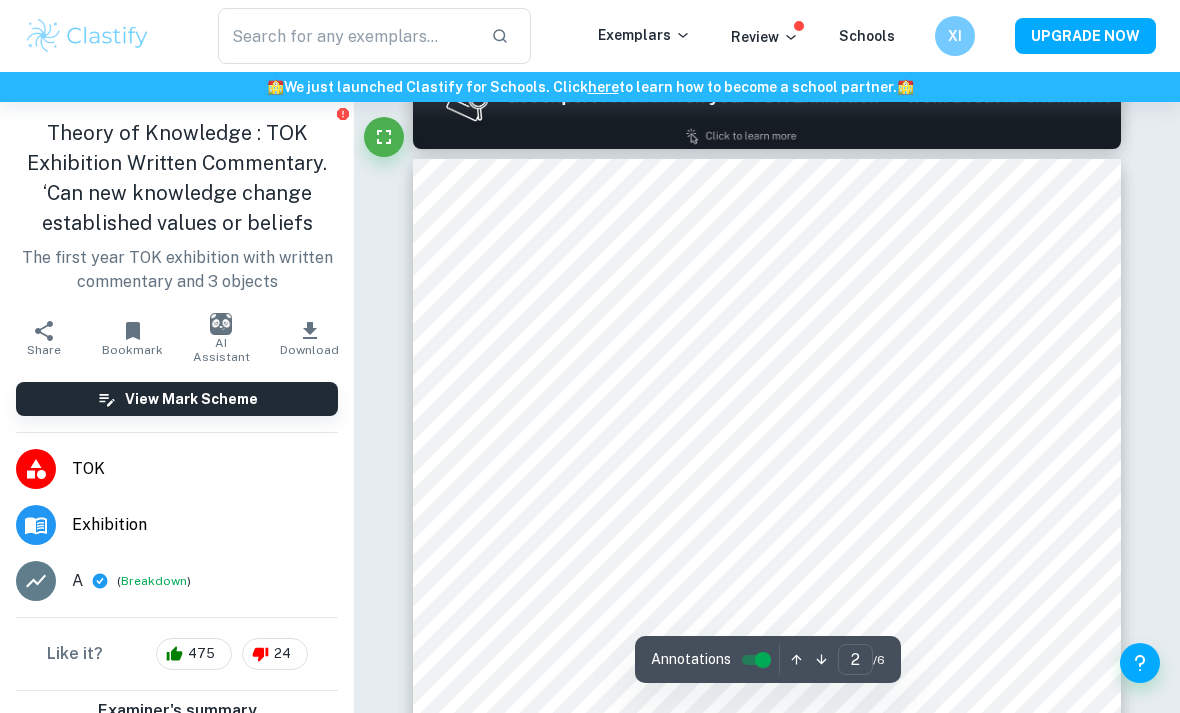scroll, scrollTop: 1090, scrollLeft: 0, axis: vertical 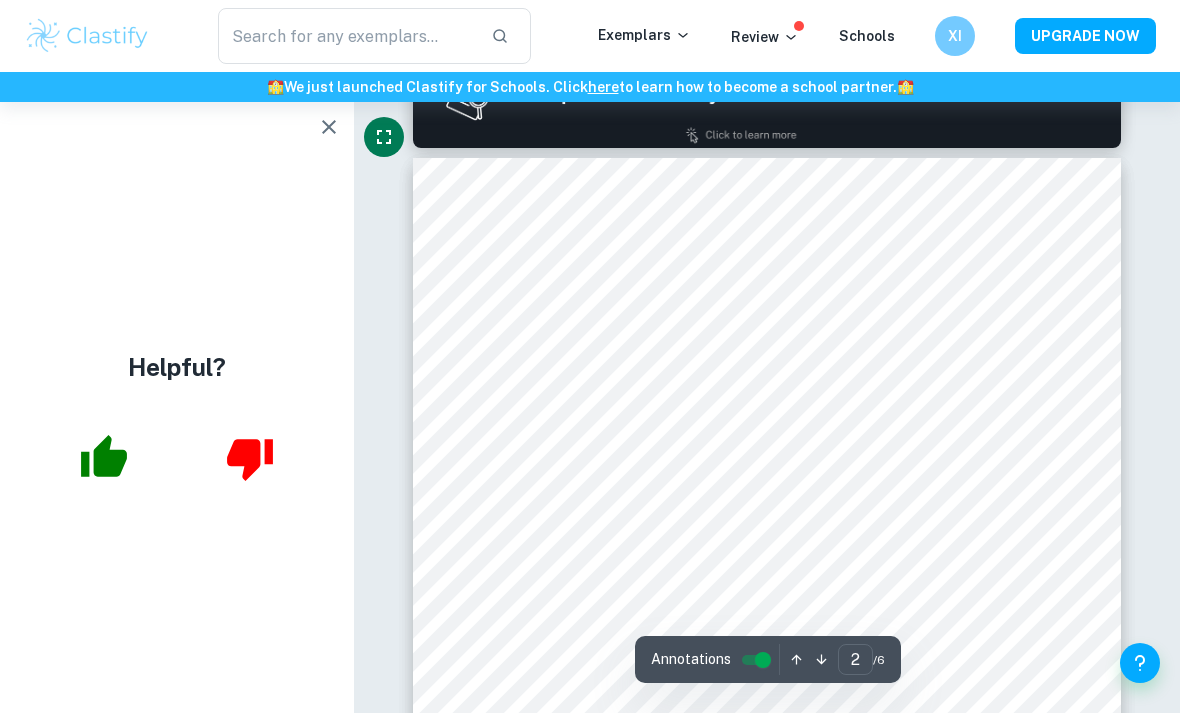 click 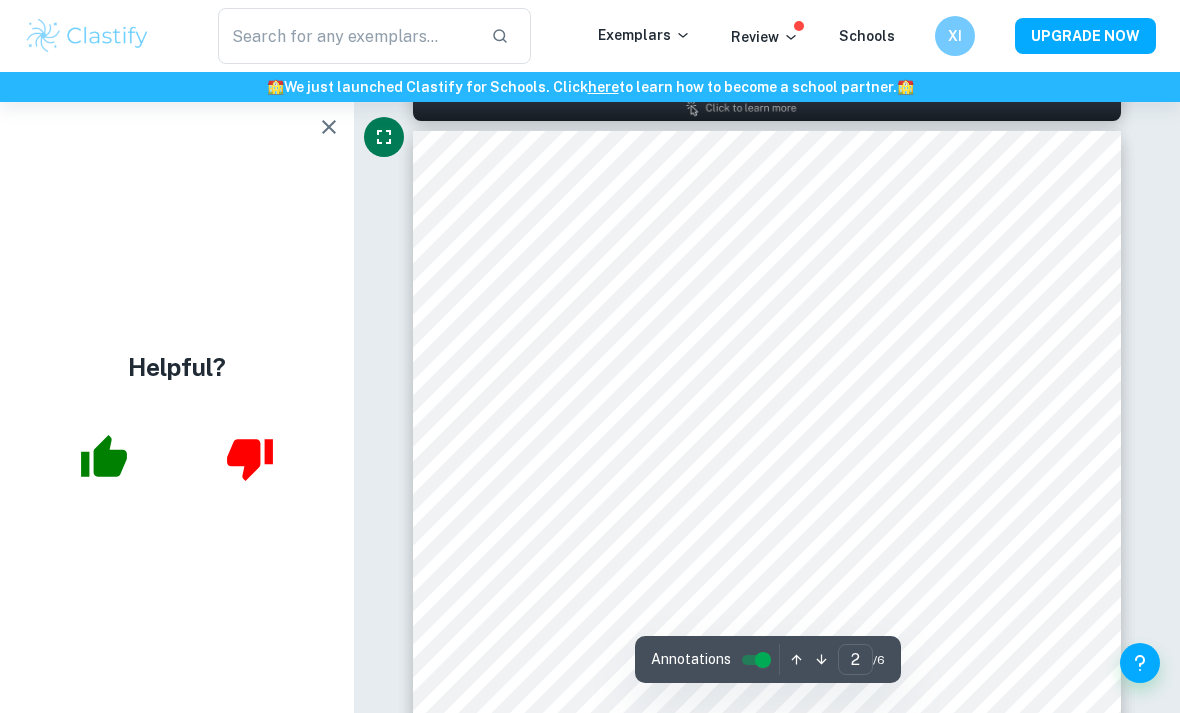 click 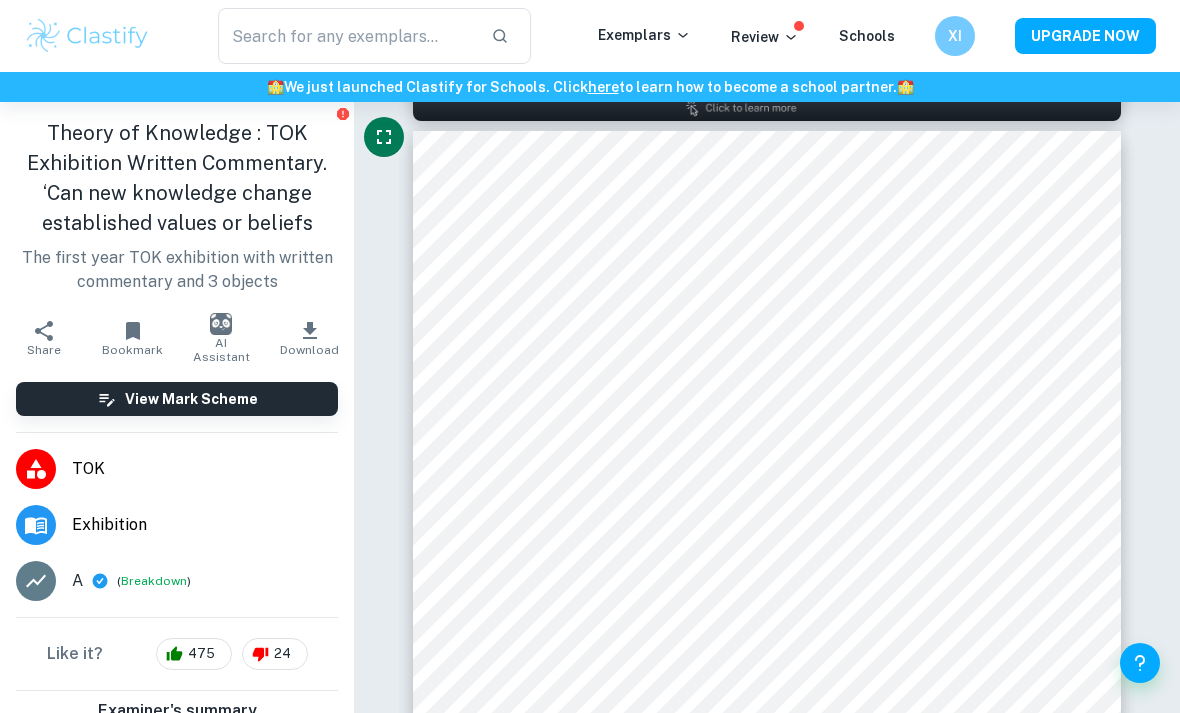 click at bounding box center (384, 137) 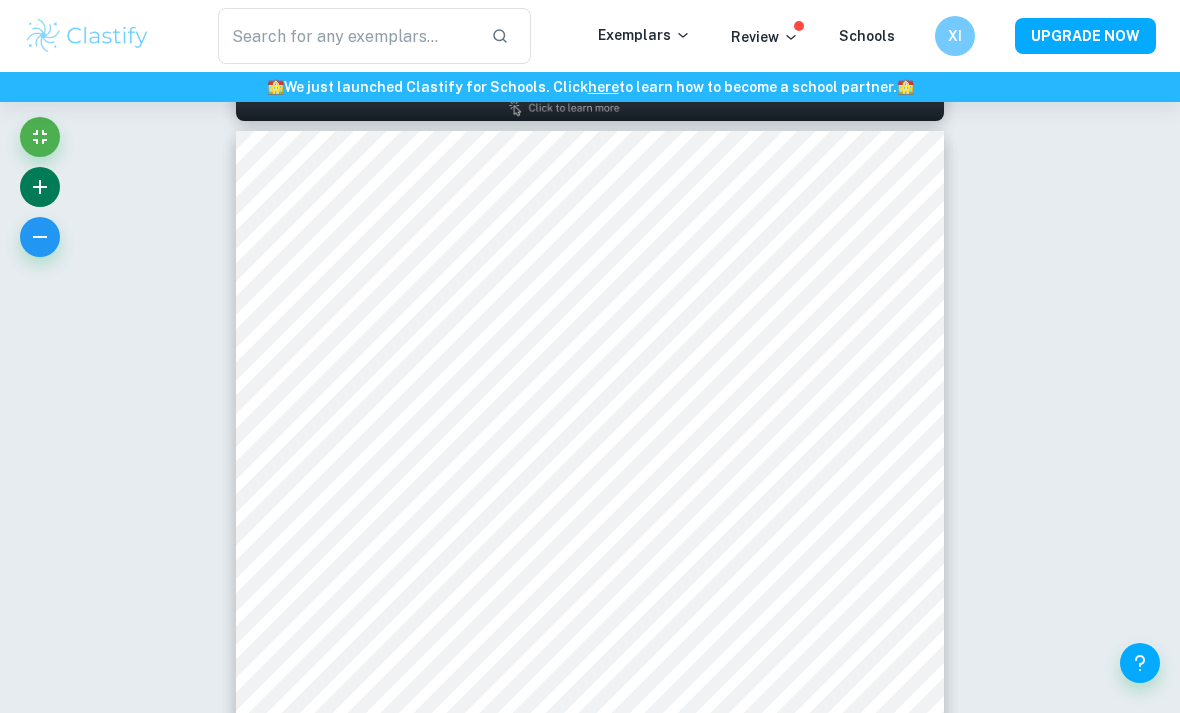 click 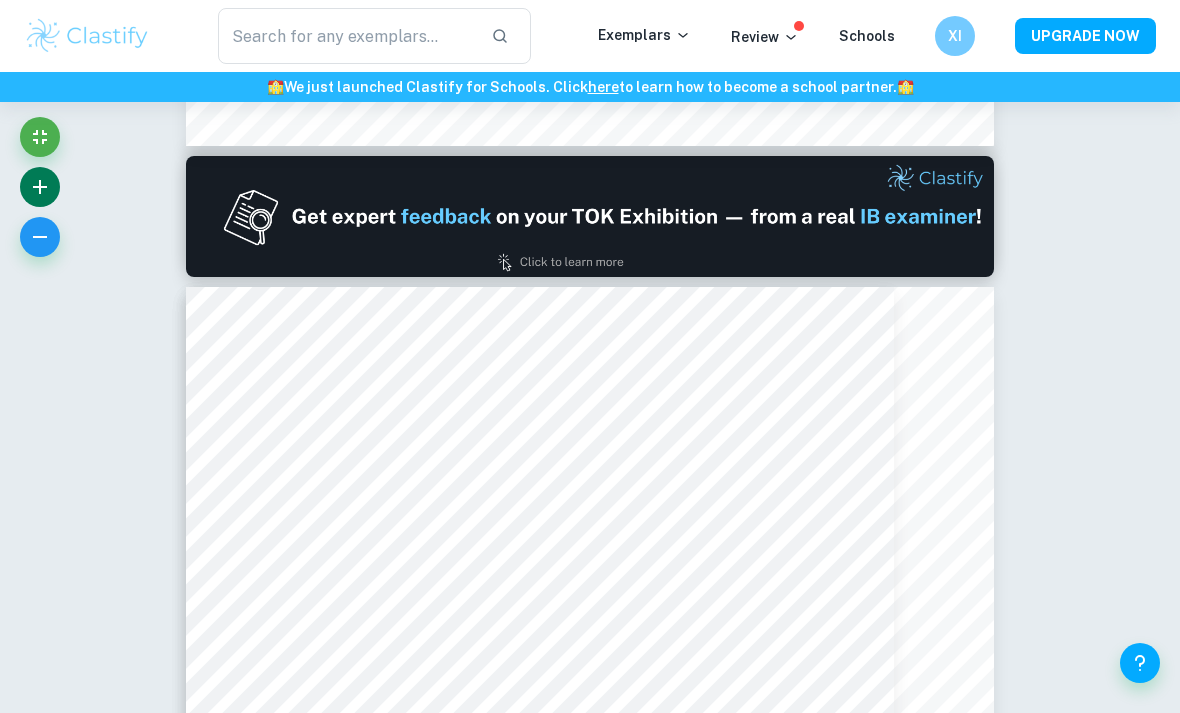 click 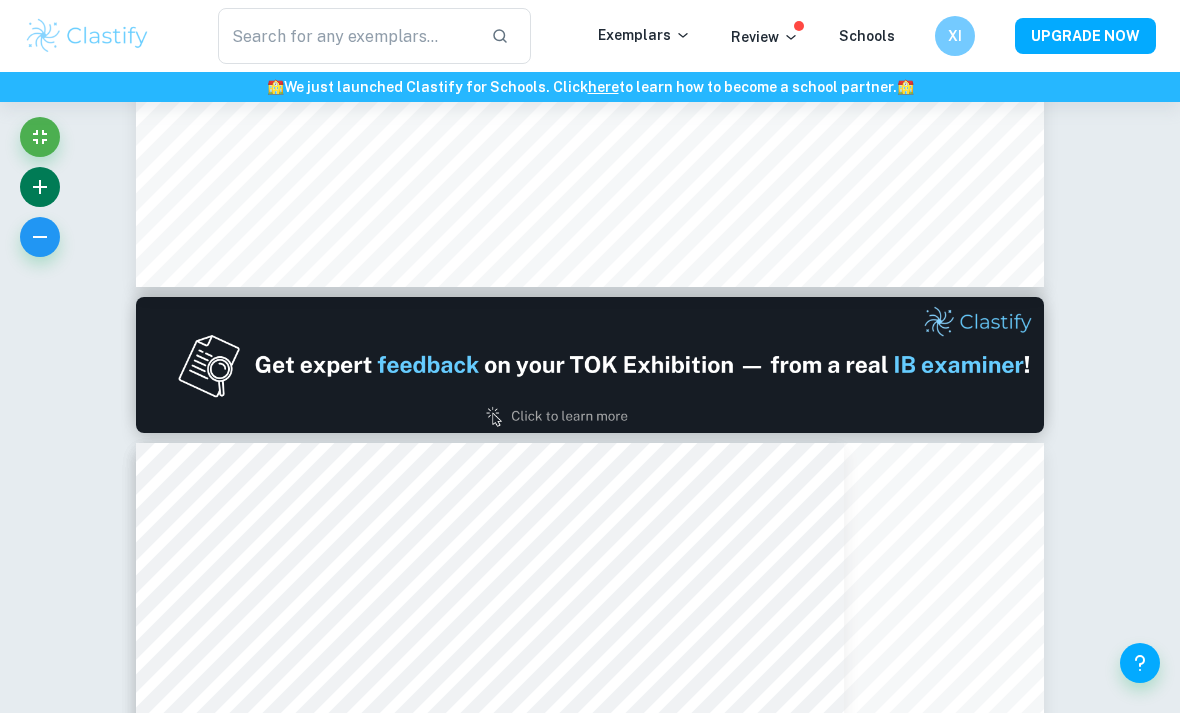 click 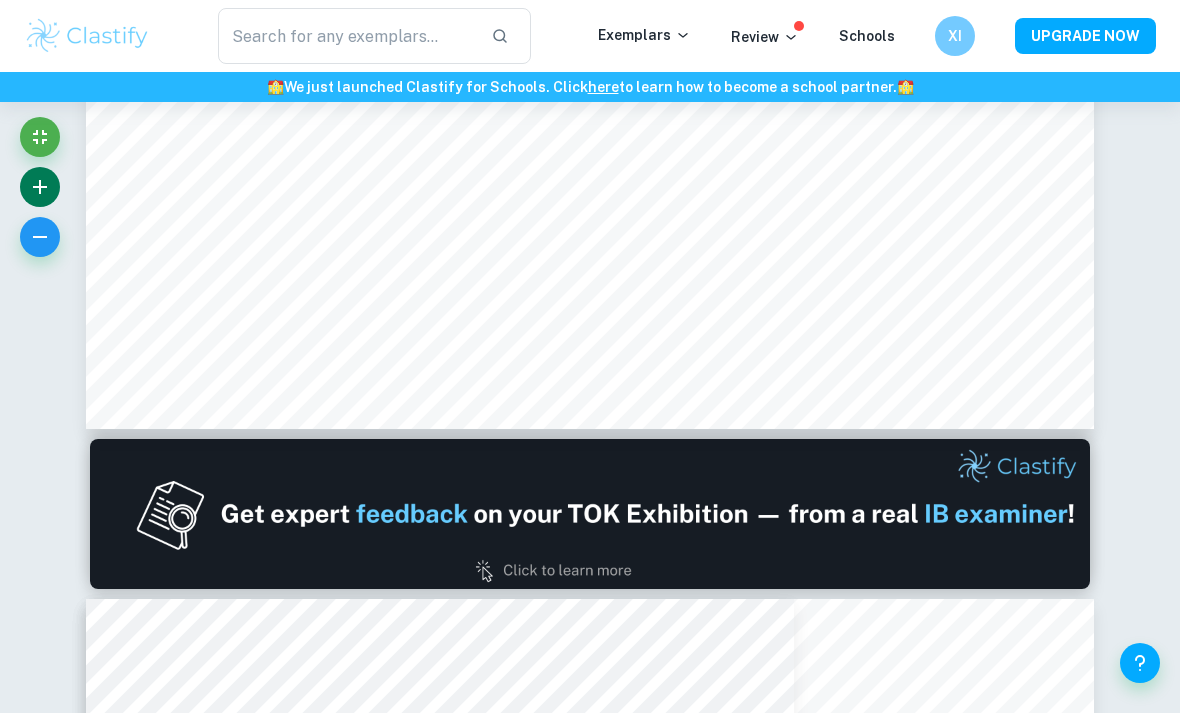 click 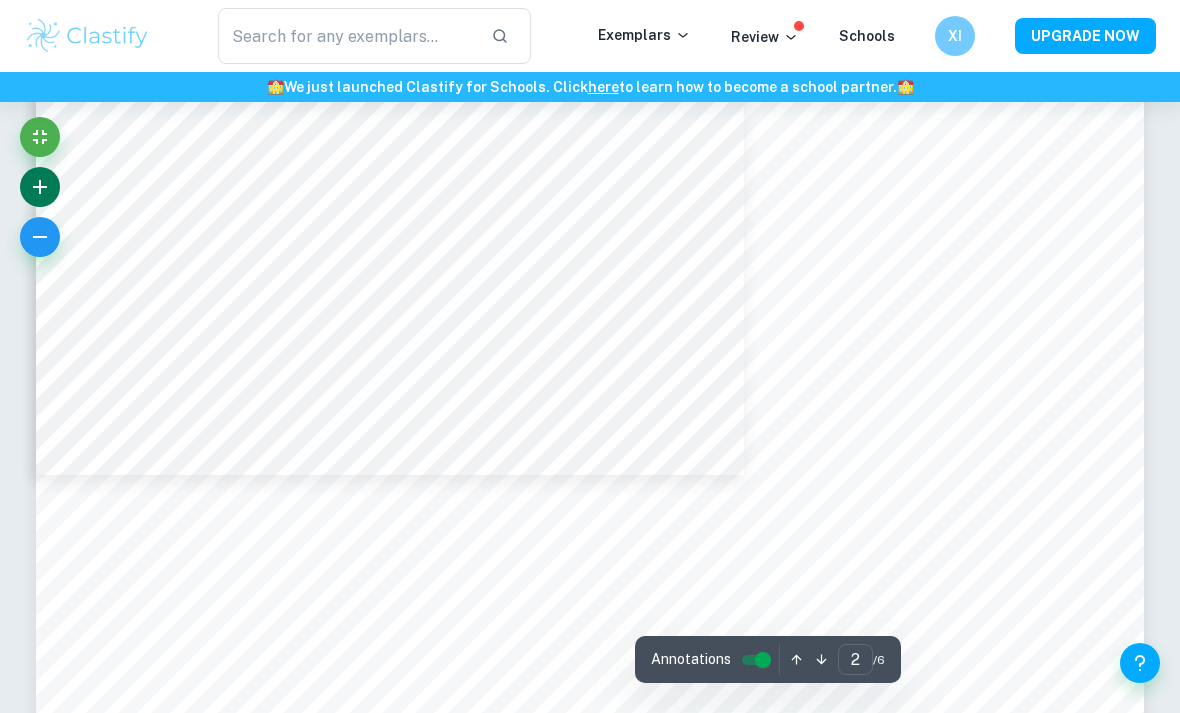 scroll, scrollTop: 2381, scrollLeft: 0, axis: vertical 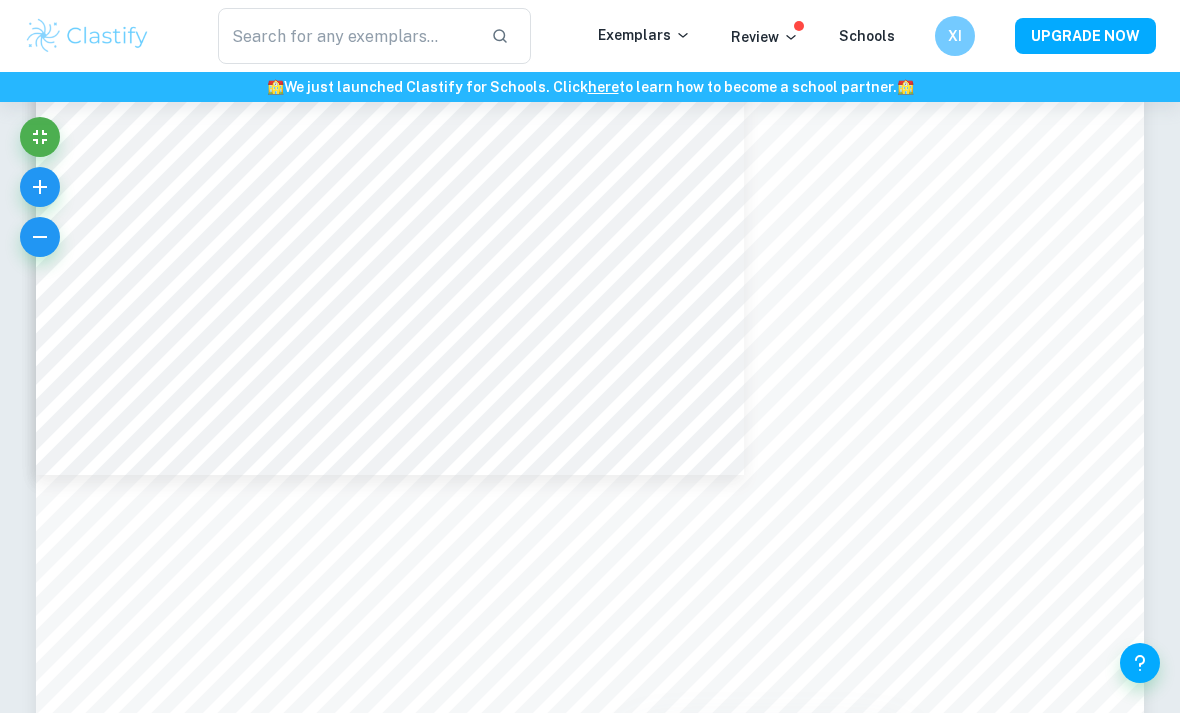 click at bounding box center (40, 192) 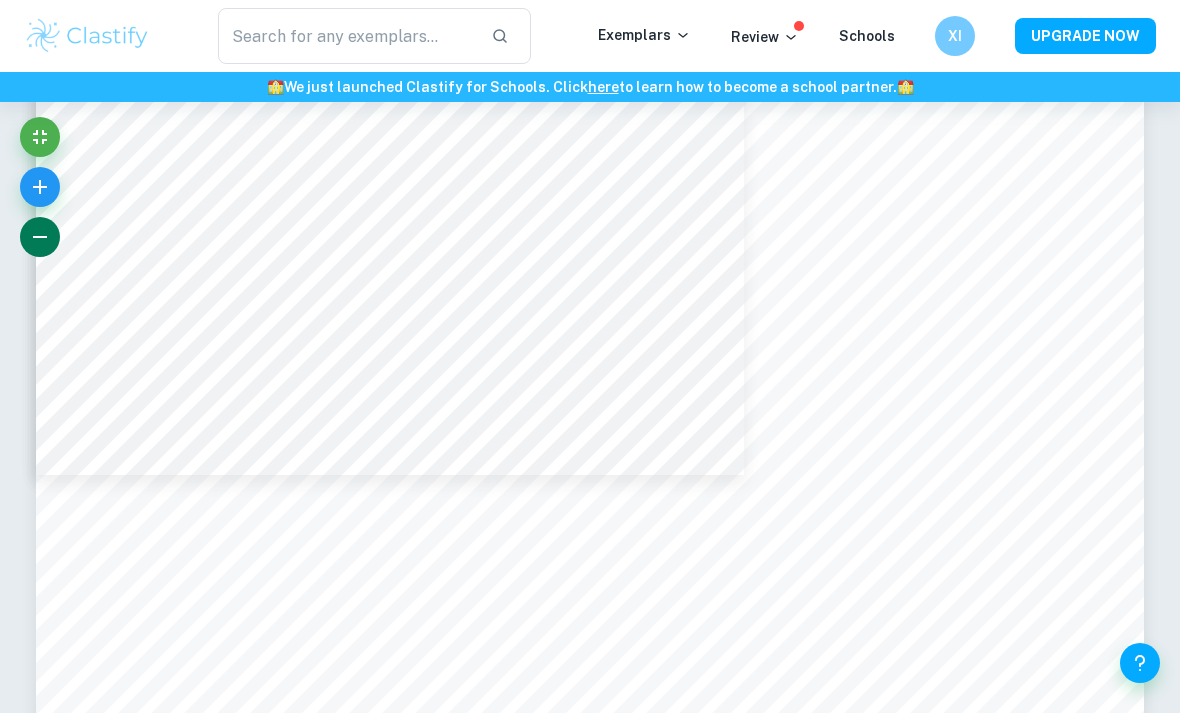 click 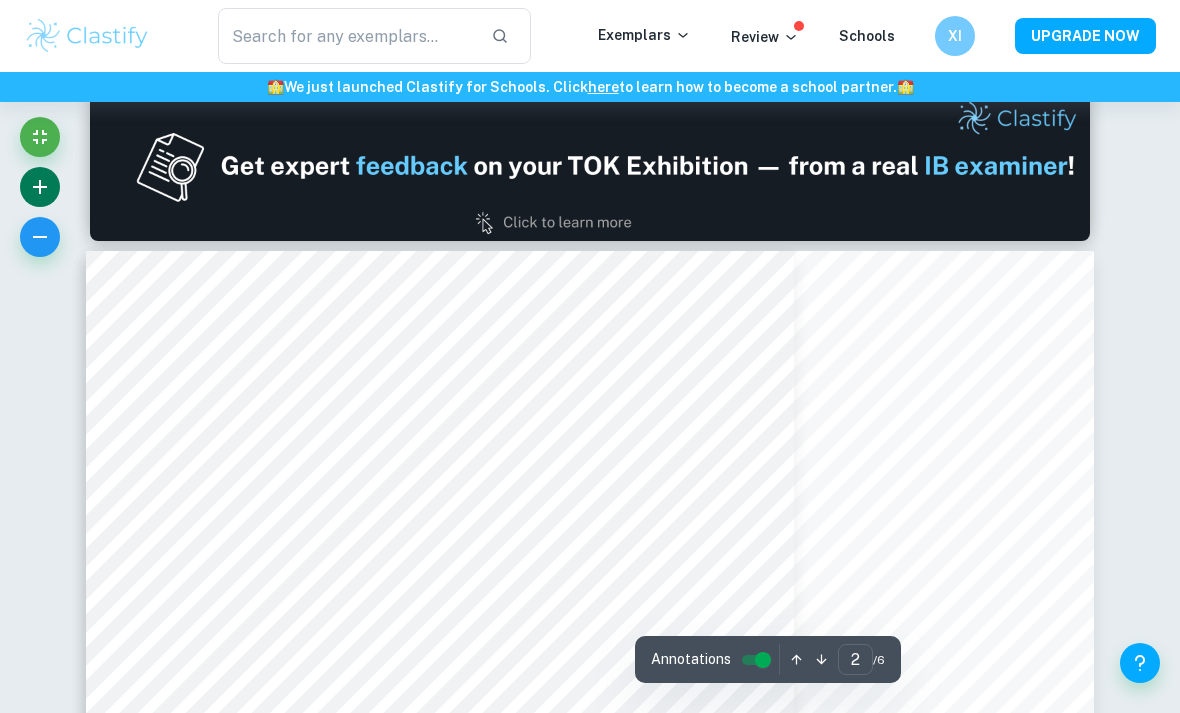 click 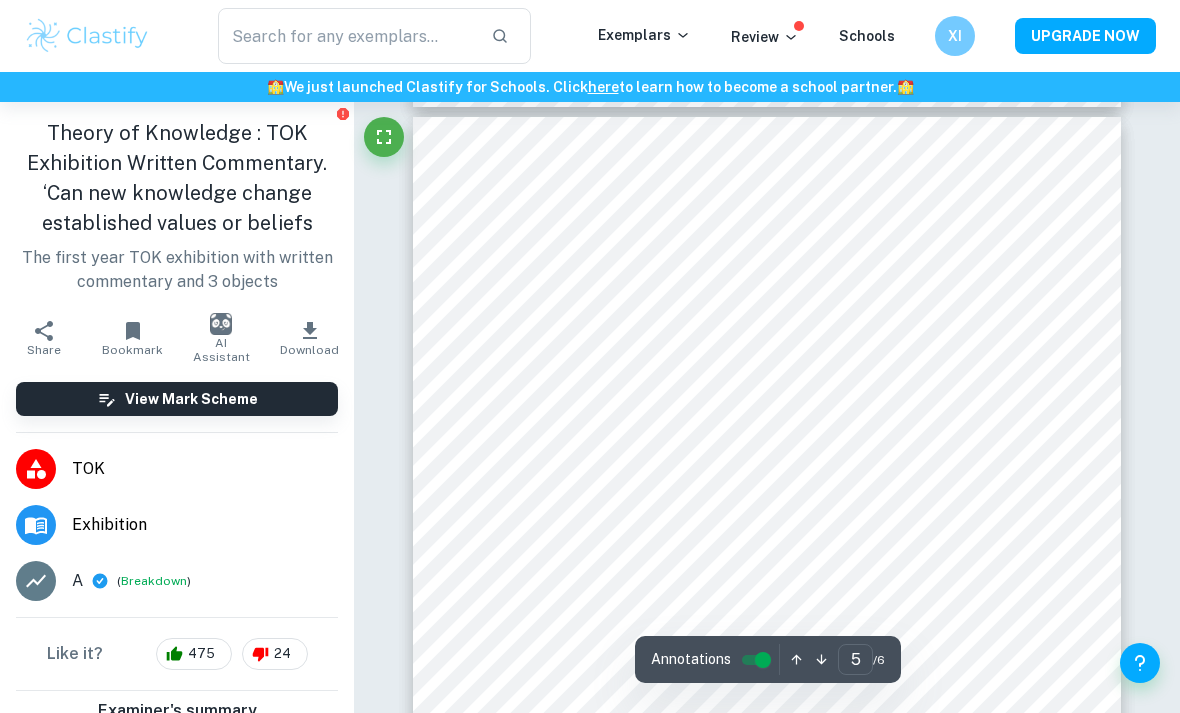 scroll, scrollTop: 4347, scrollLeft: 0, axis: vertical 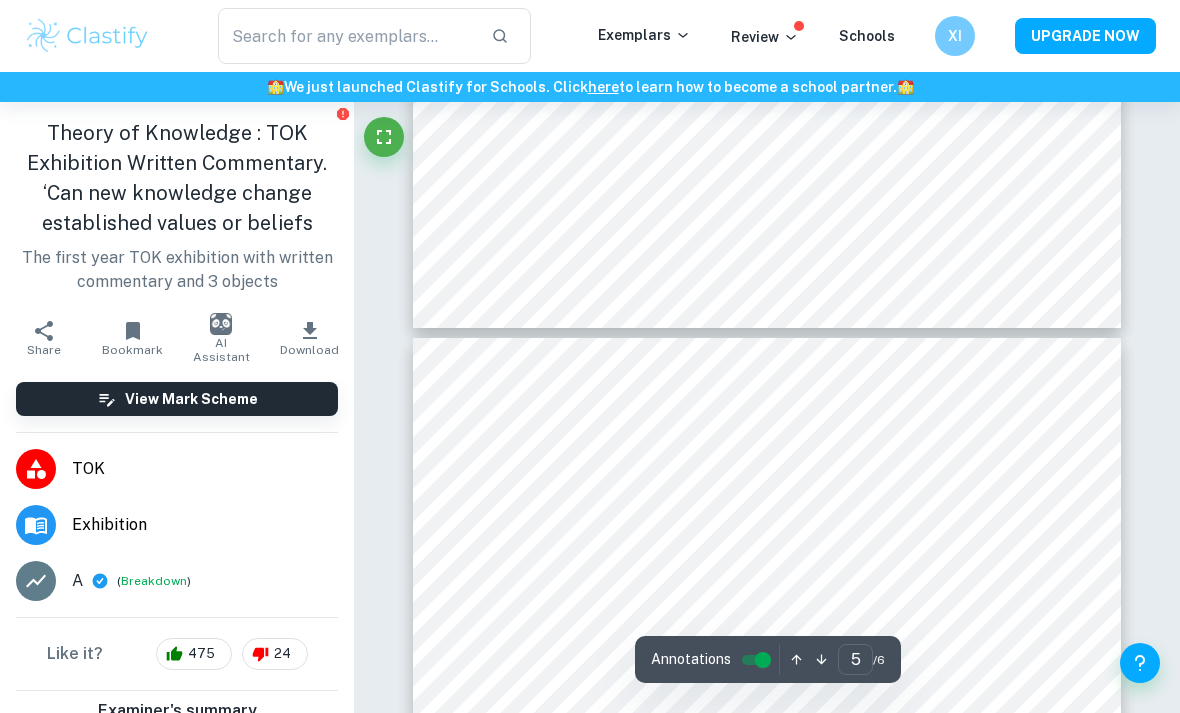 type on "4" 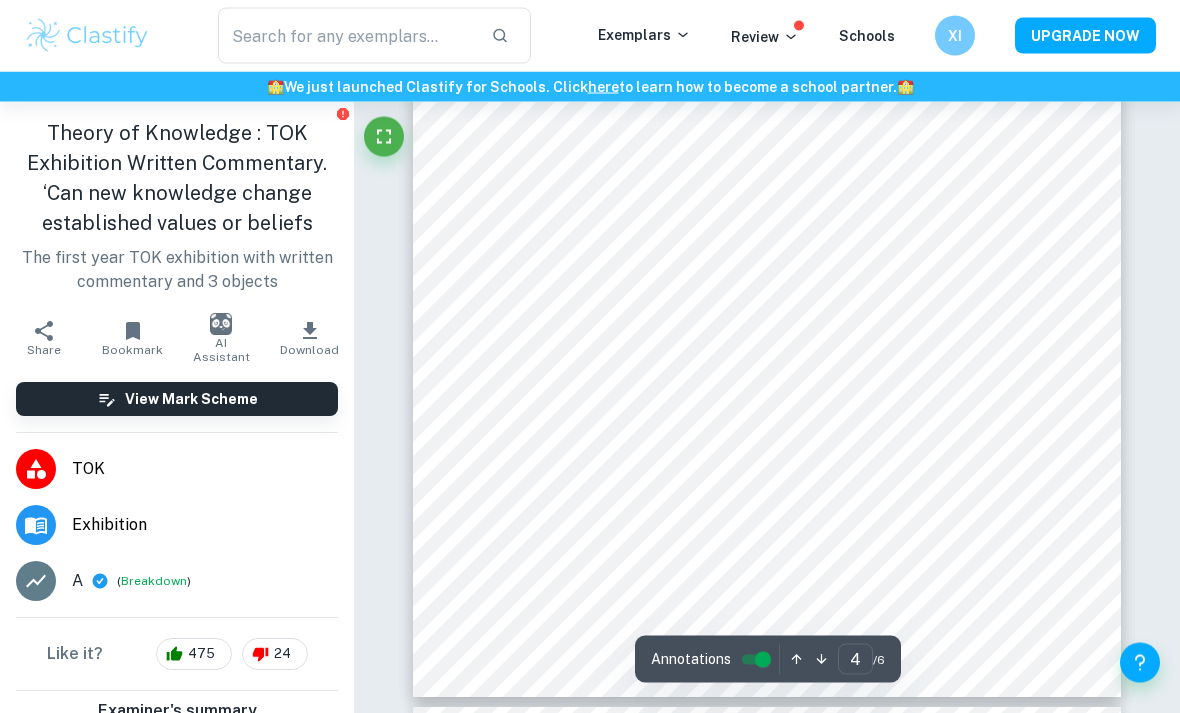scroll, scrollTop: 3765, scrollLeft: 0, axis: vertical 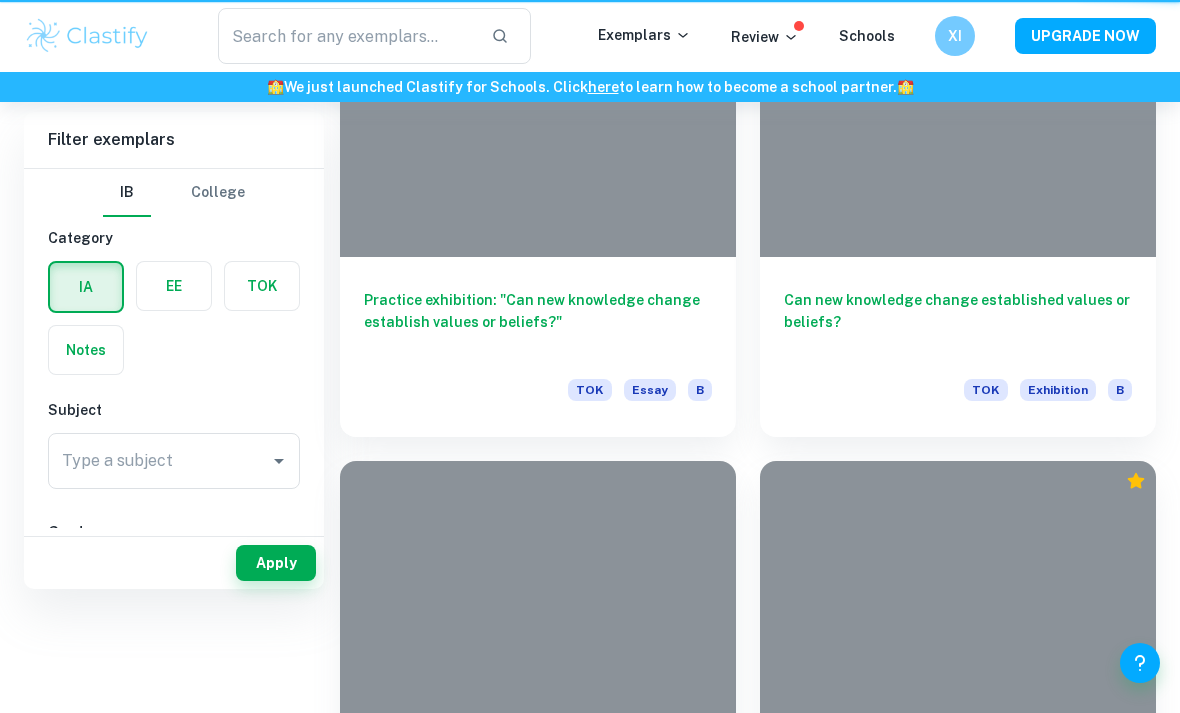 type on "Can new knowledge" 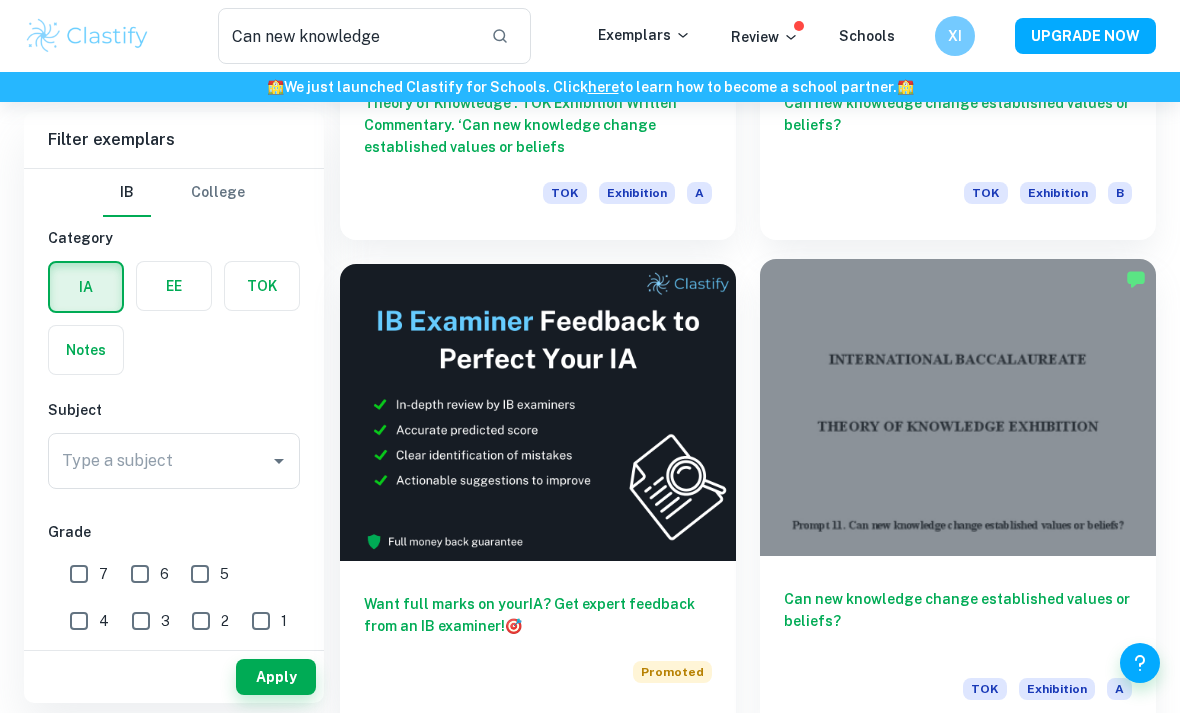 scroll, scrollTop: 454, scrollLeft: 0, axis: vertical 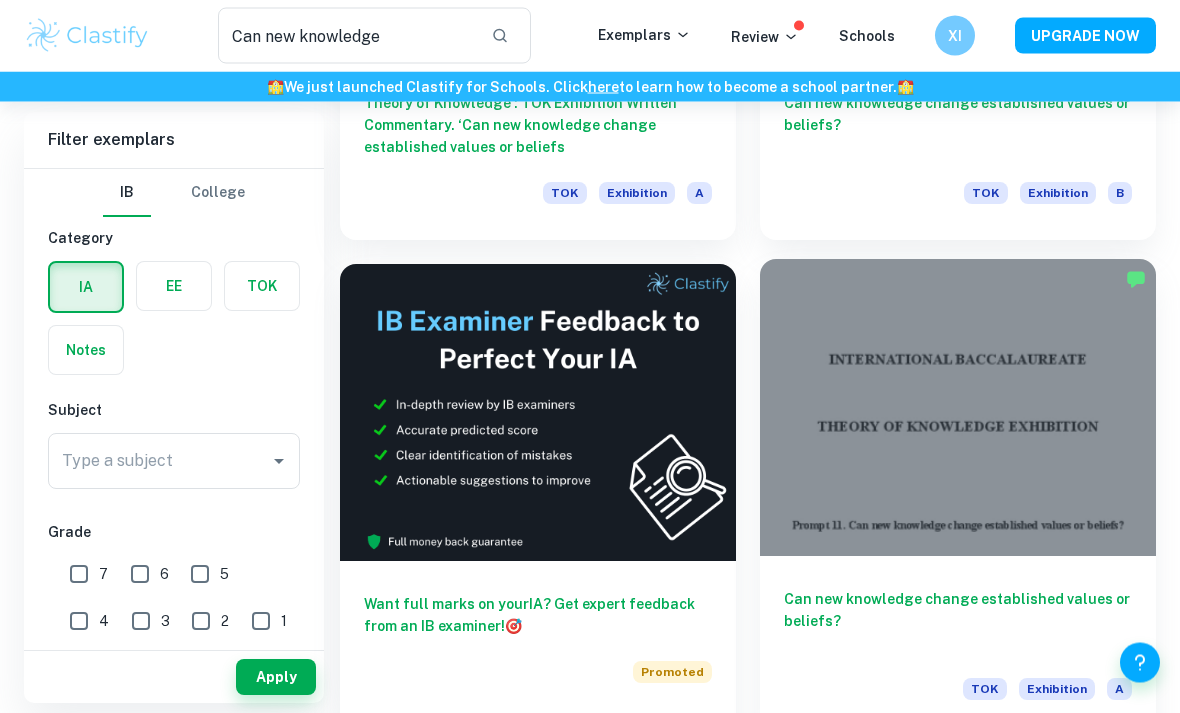 click on "Can new knowledge change established values or beliefs?" at bounding box center (958, 622) 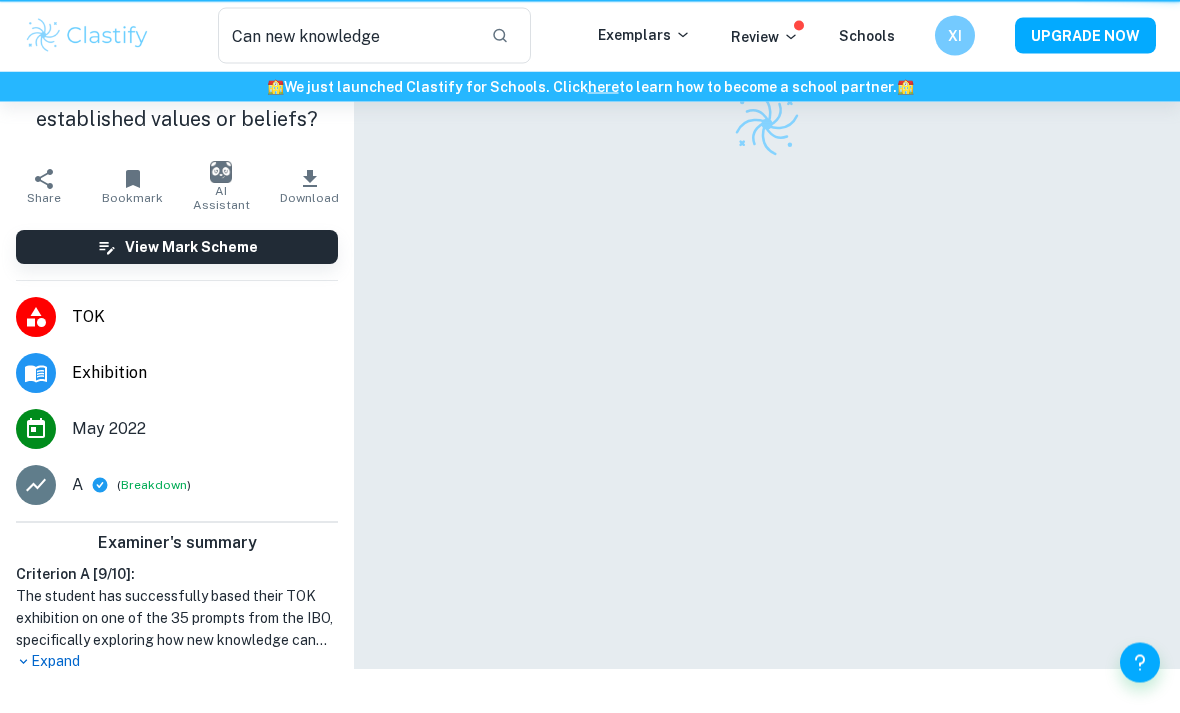 type 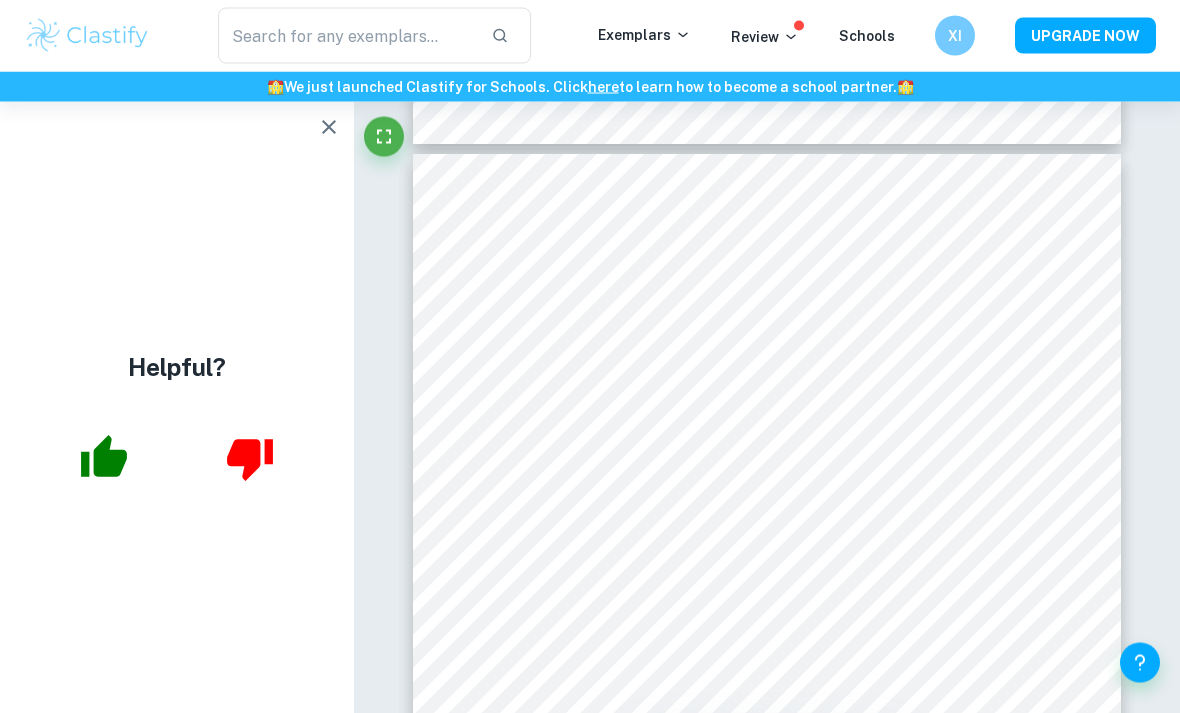 scroll, scrollTop: 5756, scrollLeft: 0, axis: vertical 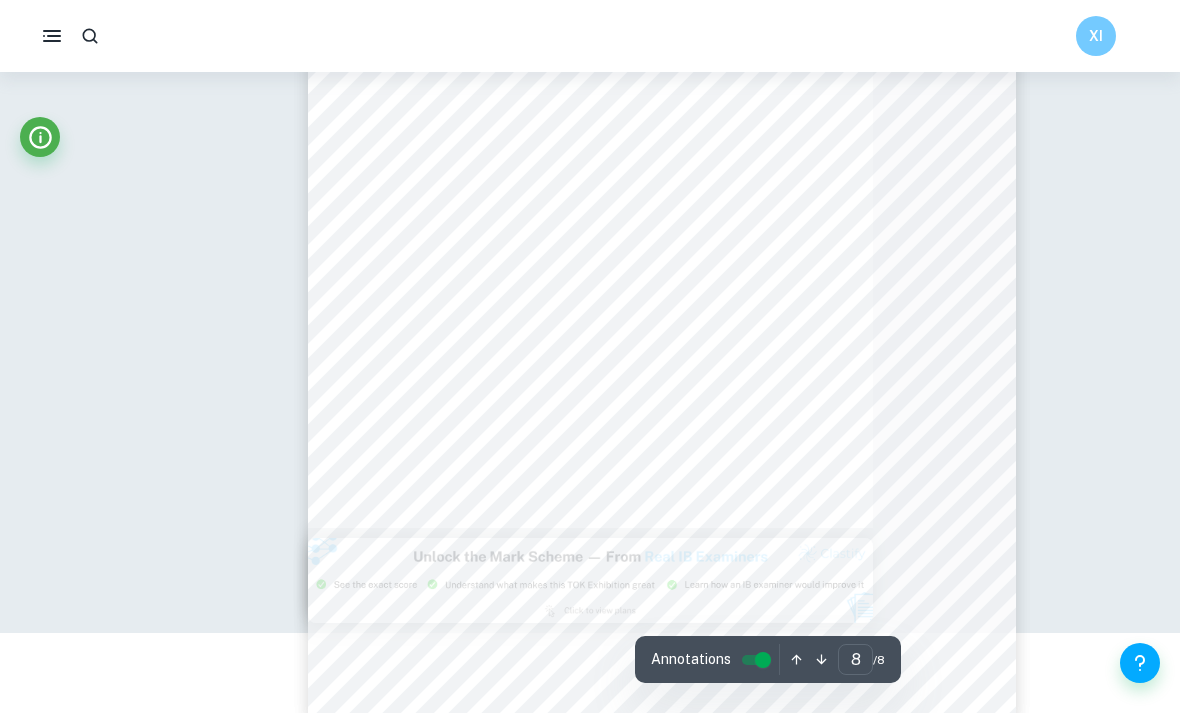 type on "2" 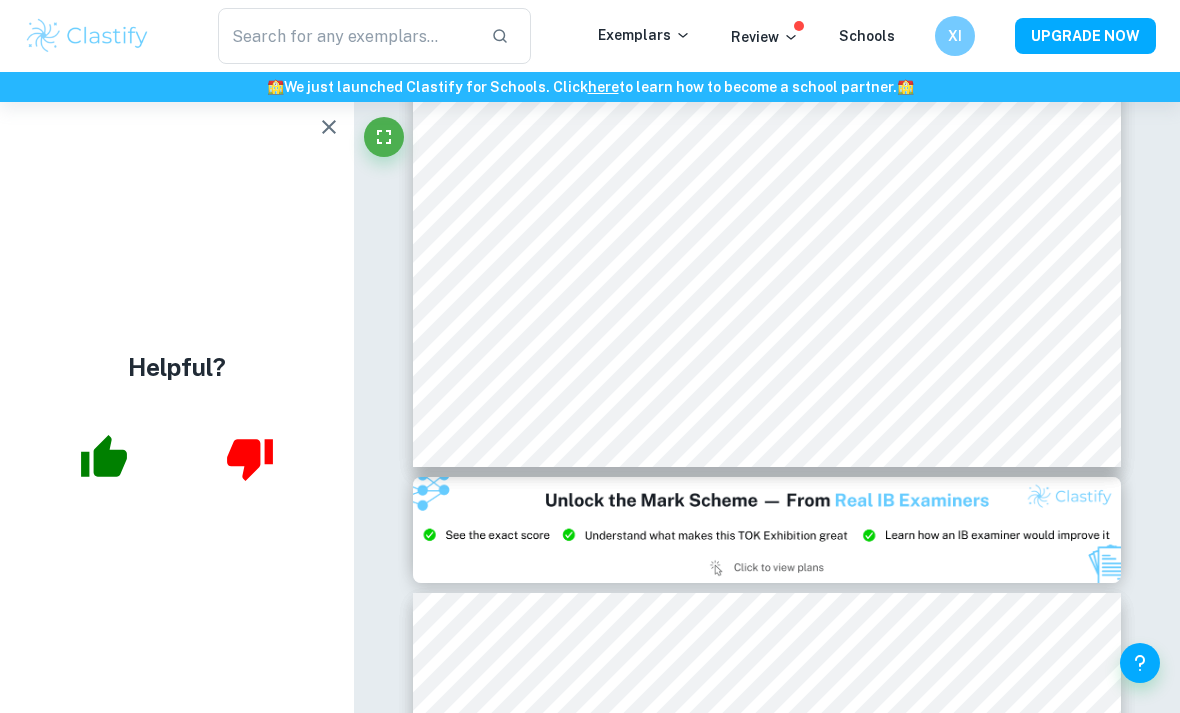 scroll, scrollTop: 1677, scrollLeft: 0, axis: vertical 